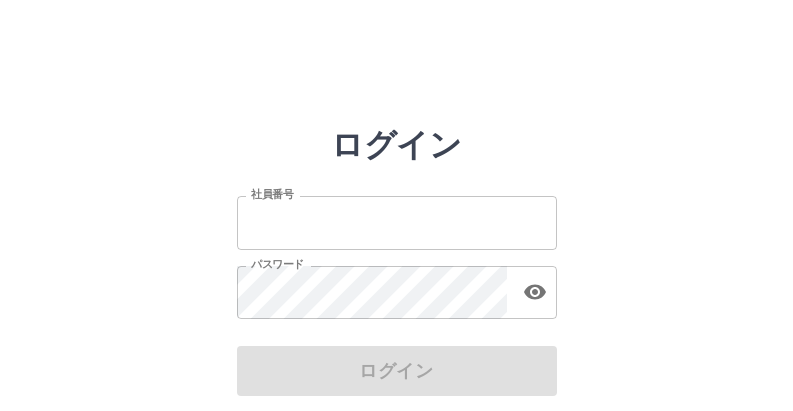 type on "*******" 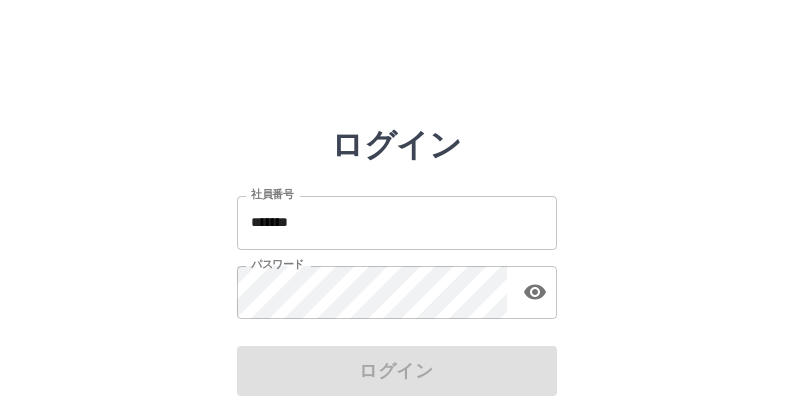 click on "ログイン" at bounding box center (397, 371) 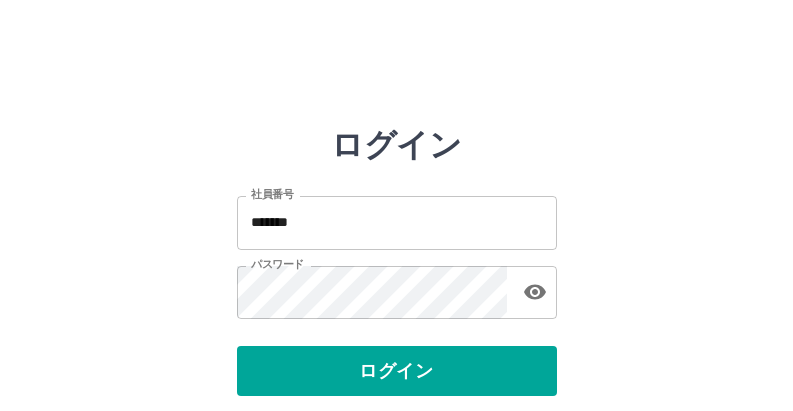 scroll, scrollTop: 0, scrollLeft: 0, axis: both 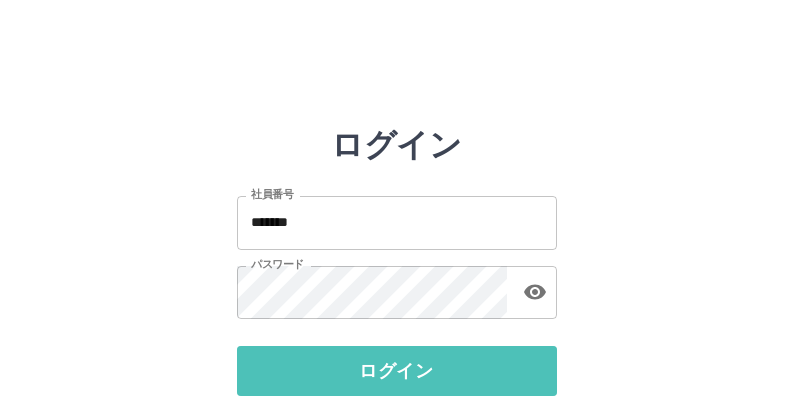 click on "ログイン" at bounding box center (397, 371) 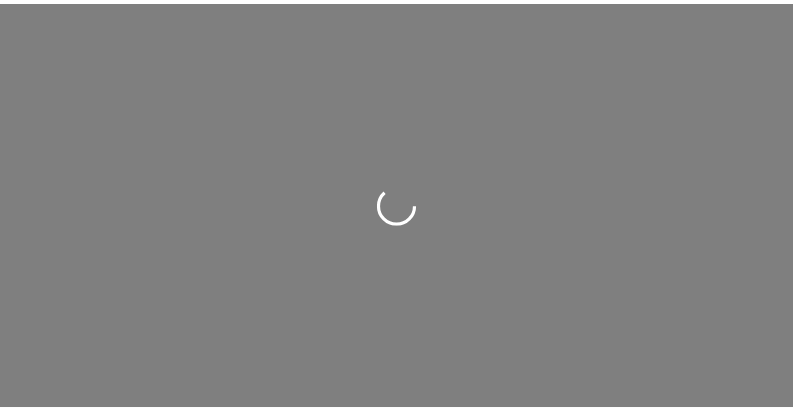 scroll, scrollTop: 0, scrollLeft: 0, axis: both 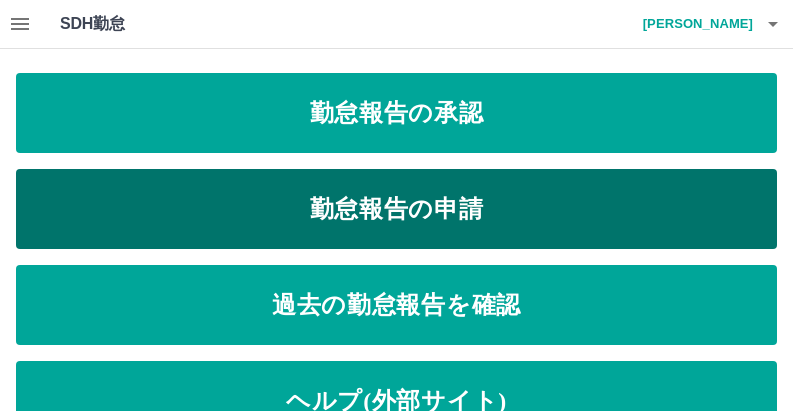 click on "勤怠報告の申請" at bounding box center [396, 209] 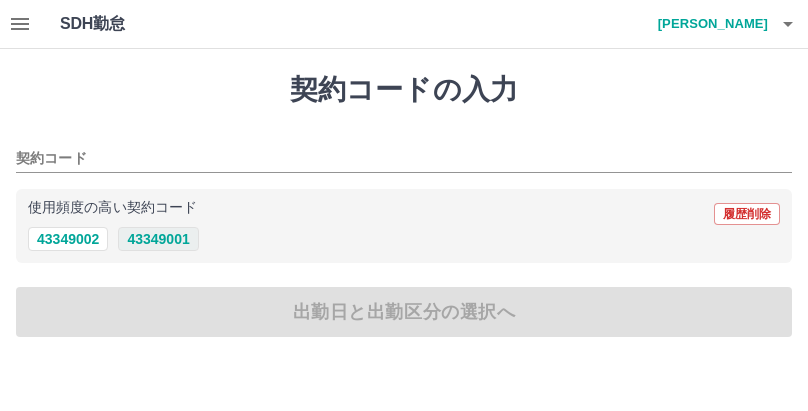 click on "43349001" at bounding box center [158, 239] 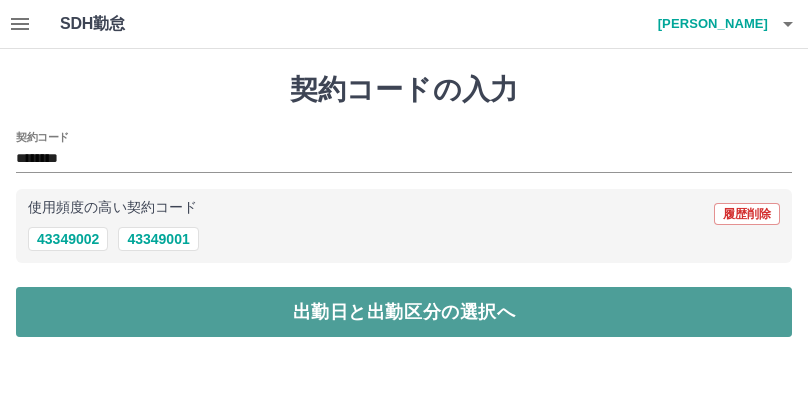 click on "出勤日と出勤区分の選択へ" at bounding box center (404, 312) 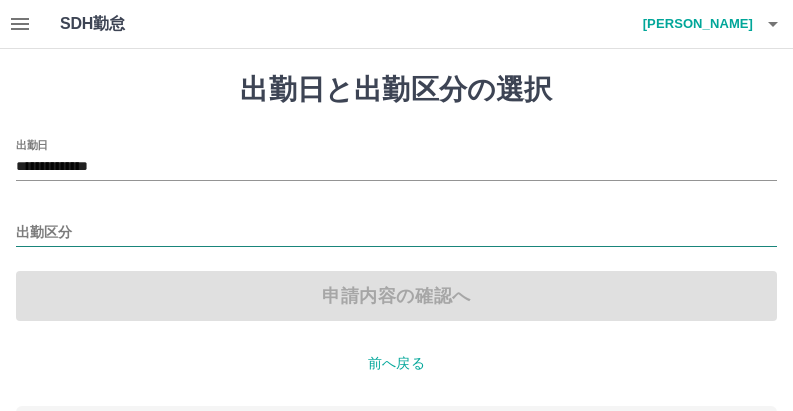 click on "出勤区分" at bounding box center (396, 233) 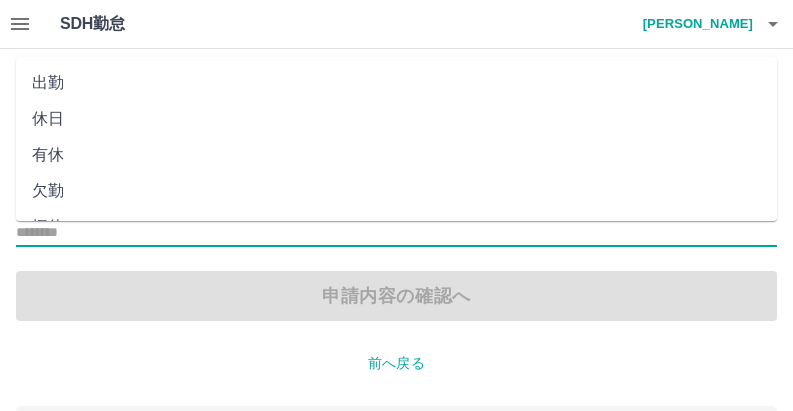 click on "出勤" at bounding box center (396, 83) 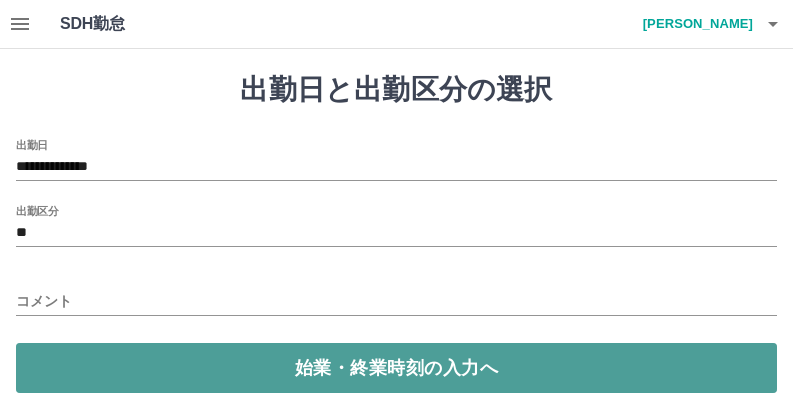 click on "始業・終業時刻の入力へ" at bounding box center (396, 368) 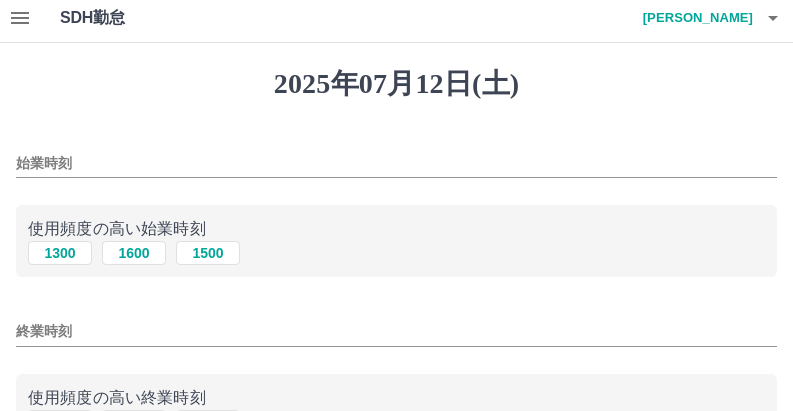 scroll, scrollTop: 0, scrollLeft: 0, axis: both 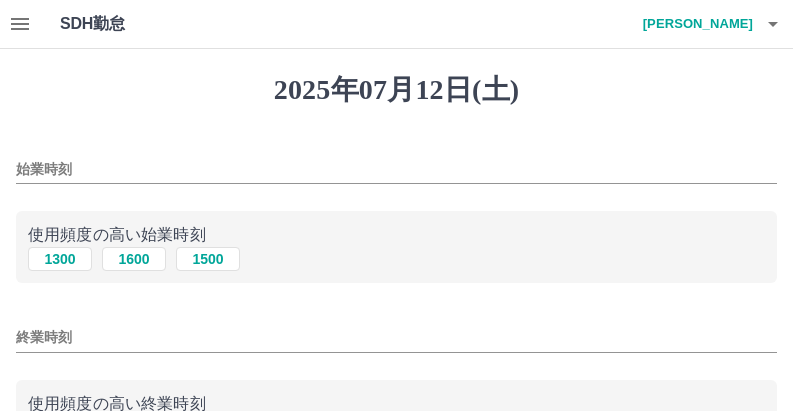click on "始業時刻" at bounding box center (396, 169) 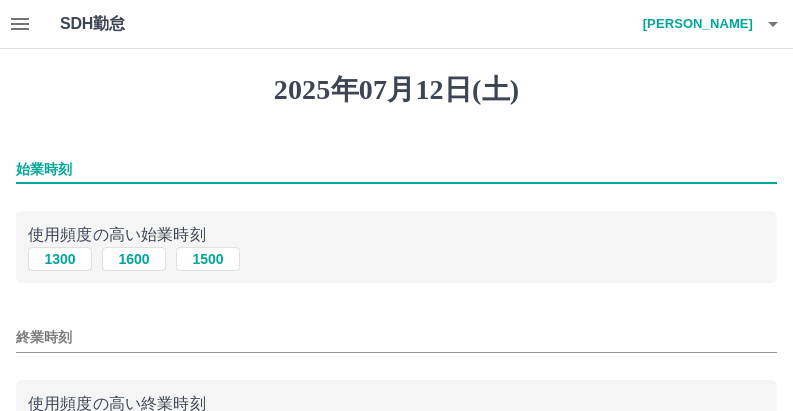 type on "****" 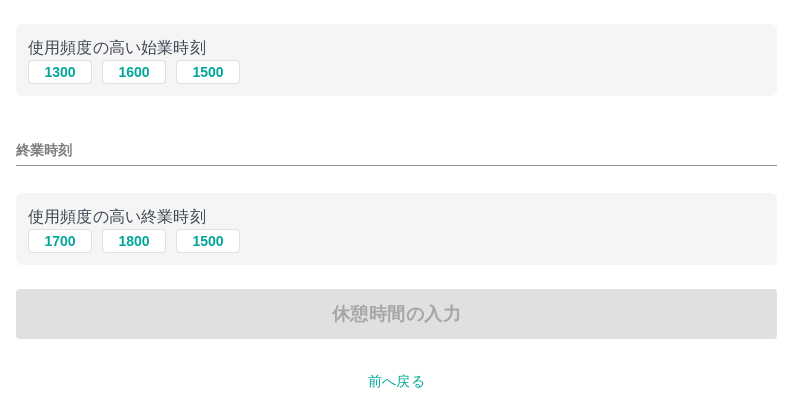 scroll, scrollTop: 300, scrollLeft: 0, axis: vertical 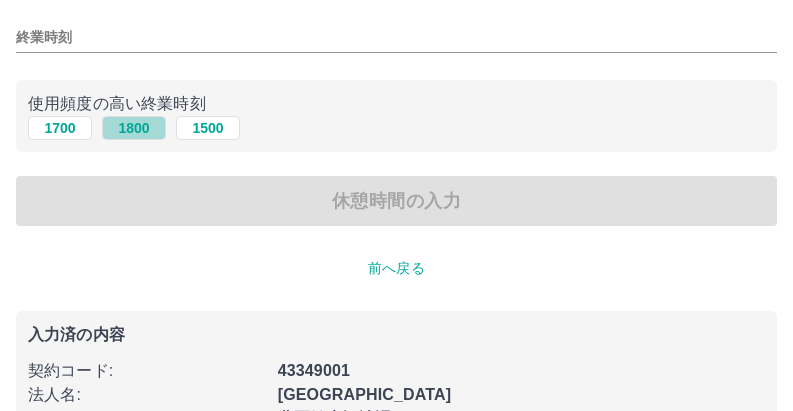 click on "1800" at bounding box center (134, 128) 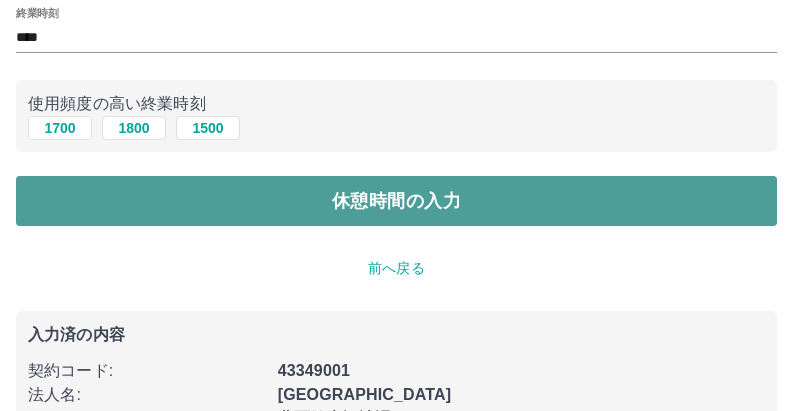 click on "休憩時間の入力" at bounding box center [396, 201] 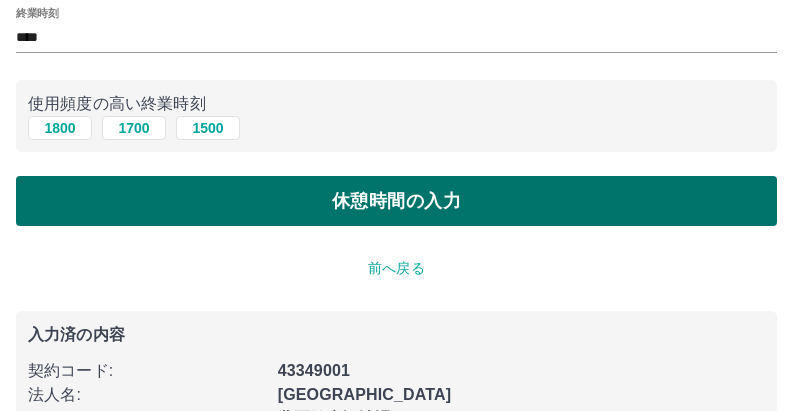 scroll, scrollTop: 0, scrollLeft: 0, axis: both 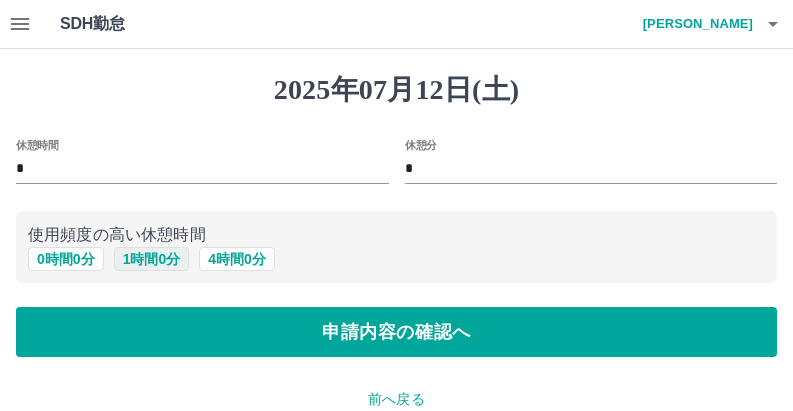 click on "1 時間 0 分" at bounding box center (152, 259) 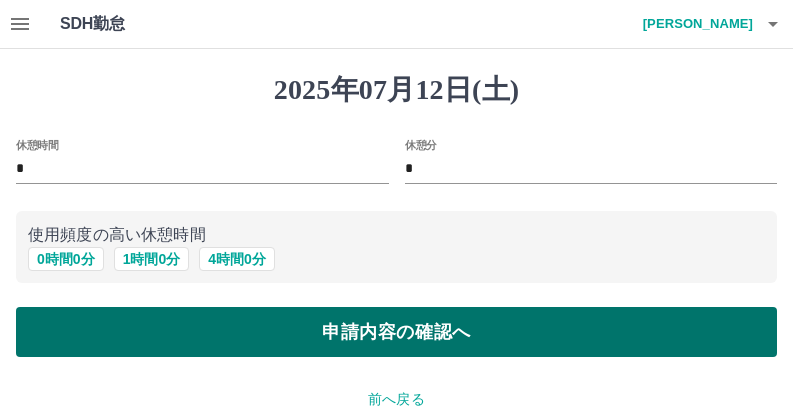 click on "申請内容の確認へ" at bounding box center (396, 332) 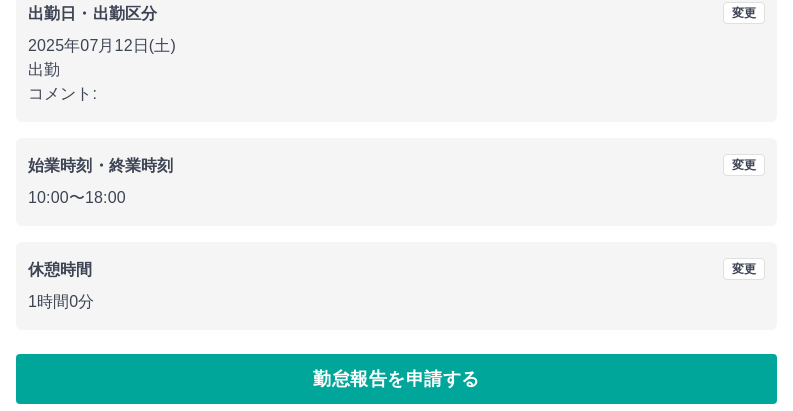 scroll, scrollTop: 338, scrollLeft: 0, axis: vertical 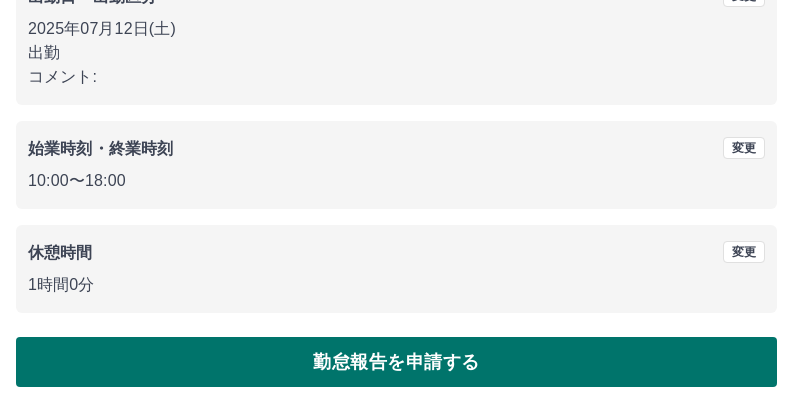 click on "勤怠報告を申請する" at bounding box center [396, 362] 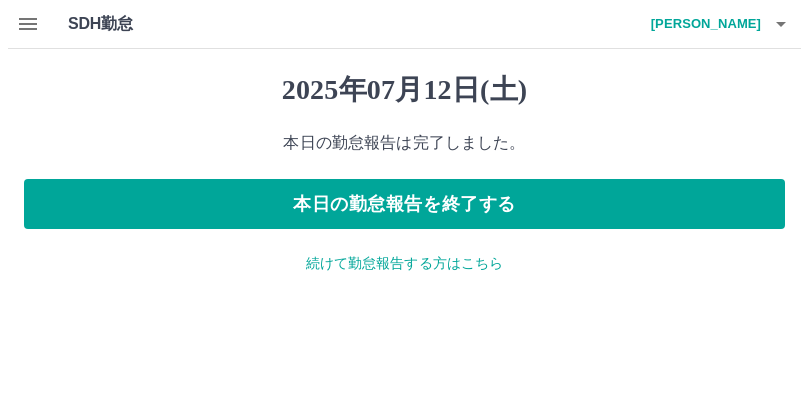 scroll, scrollTop: 0, scrollLeft: 0, axis: both 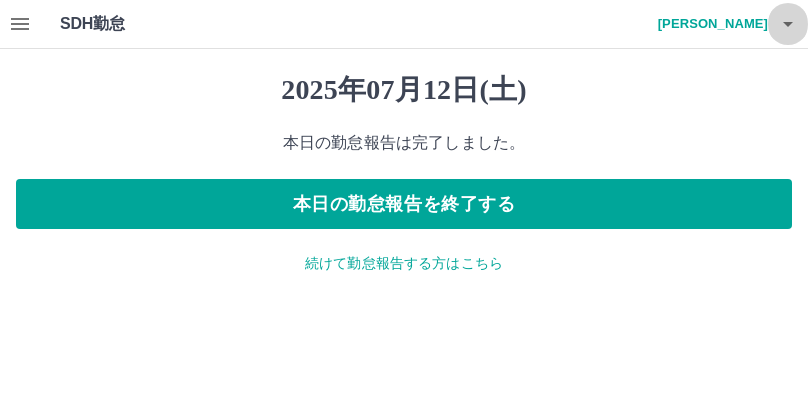 click 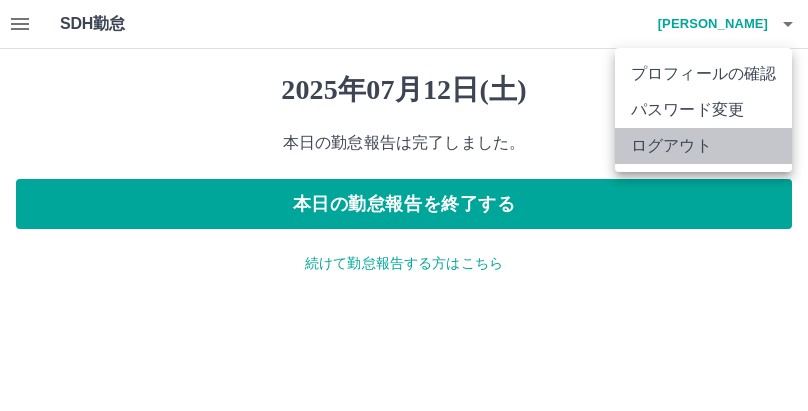 click on "ログアウト" at bounding box center (703, 146) 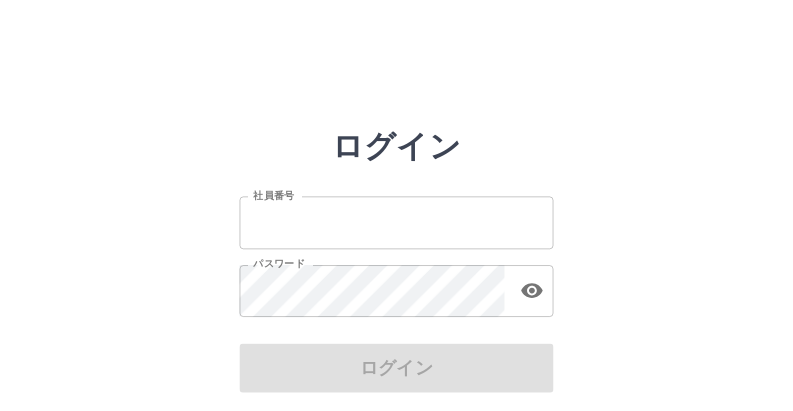 scroll, scrollTop: 0, scrollLeft: 0, axis: both 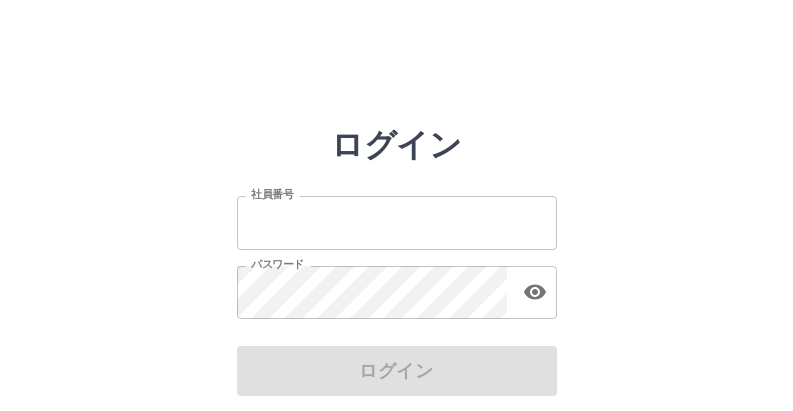 type on "*******" 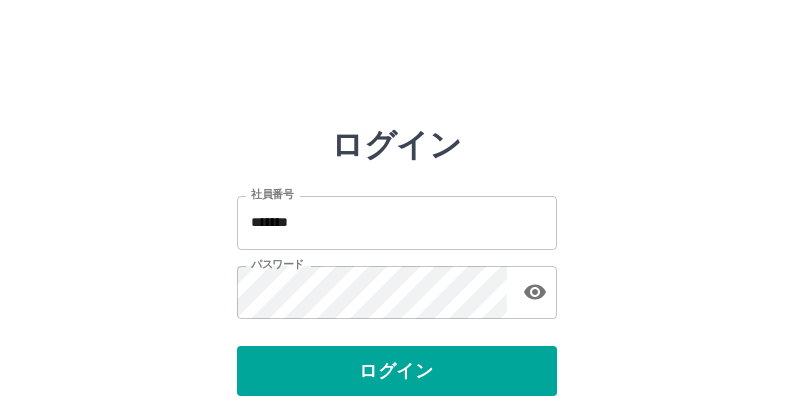 click on "ログイン" at bounding box center [397, 371] 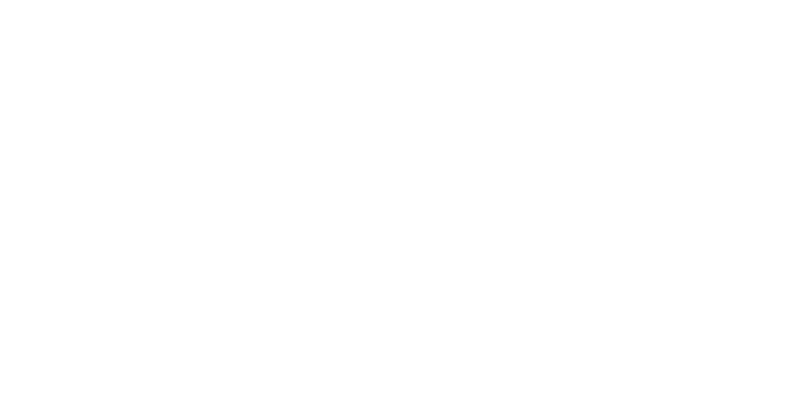 scroll, scrollTop: 0, scrollLeft: 0, axis: both 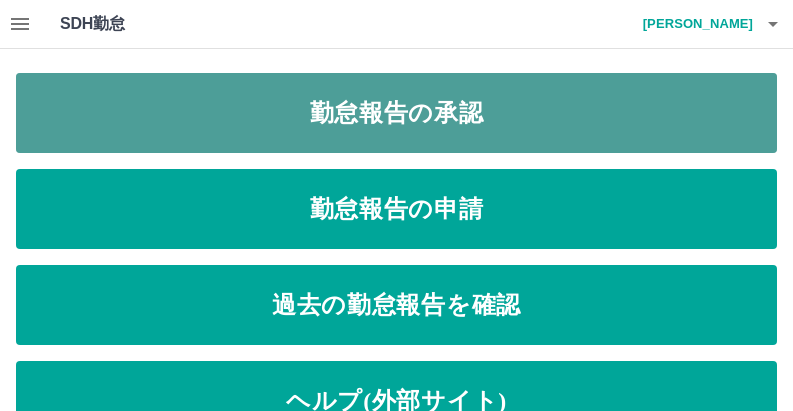 click on "勤怠報告の承認" at bounding box center [396, 113] 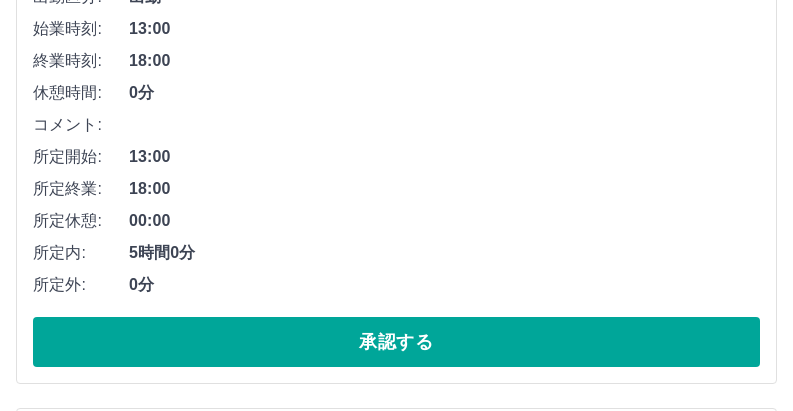 scroll, scrollTop: 400, scrollLeft: 0, axis: vertical 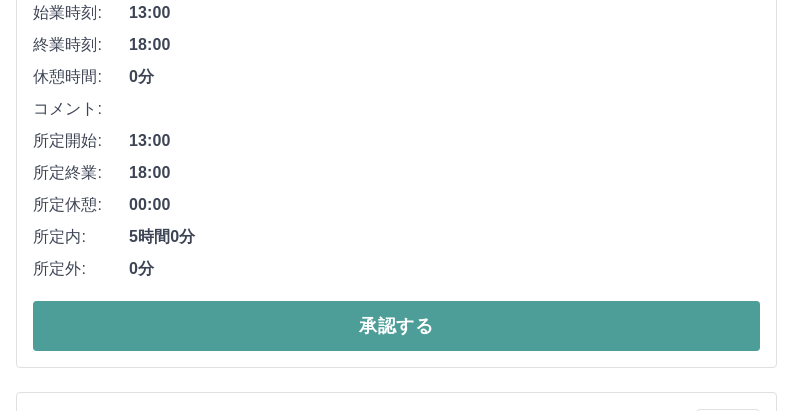 click on "承認する" at bounding box center (396, 326) 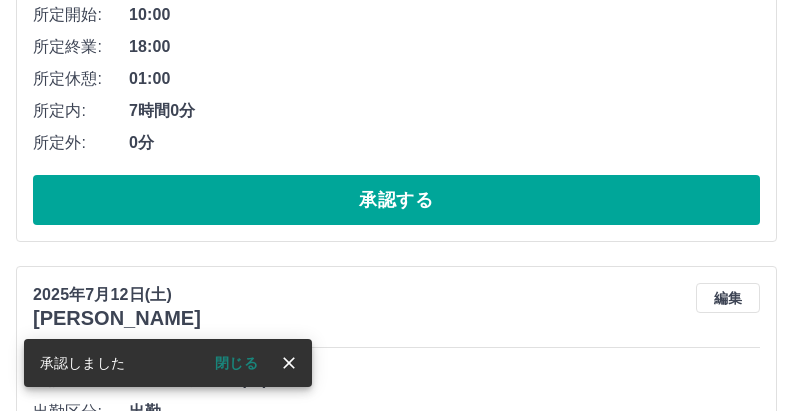 scroll, scrollTop: 1100, scrollLeft: 0, axis: vertical 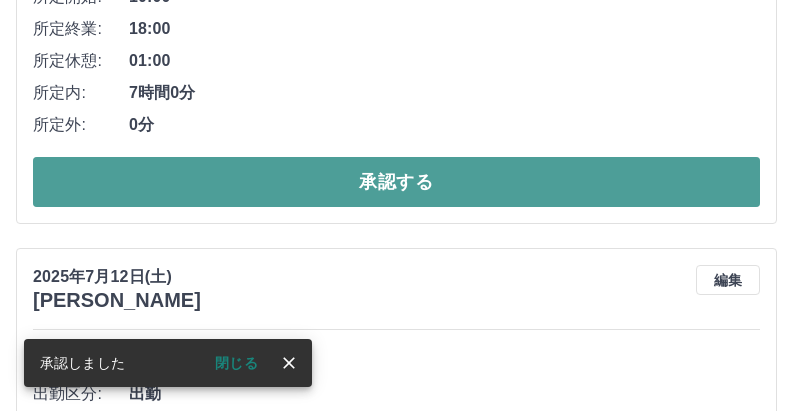 click on "承認する" at bounding box center [396, 182] 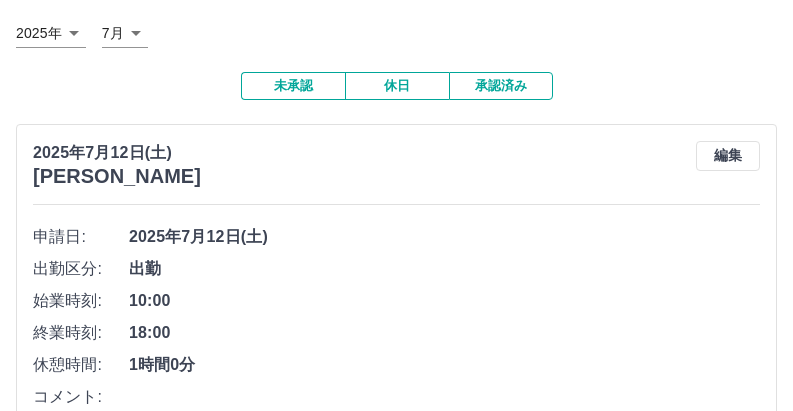 scroll, scrollTop: 0, scrollLeft: 0, axis: both 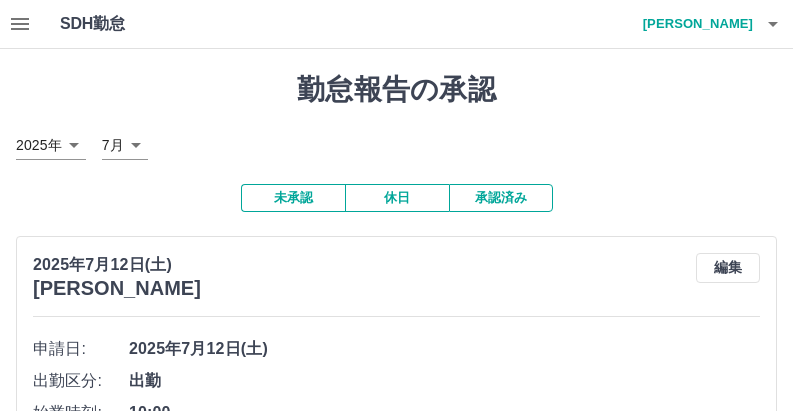 click on "承認済み" at bounding box center [501, 198] 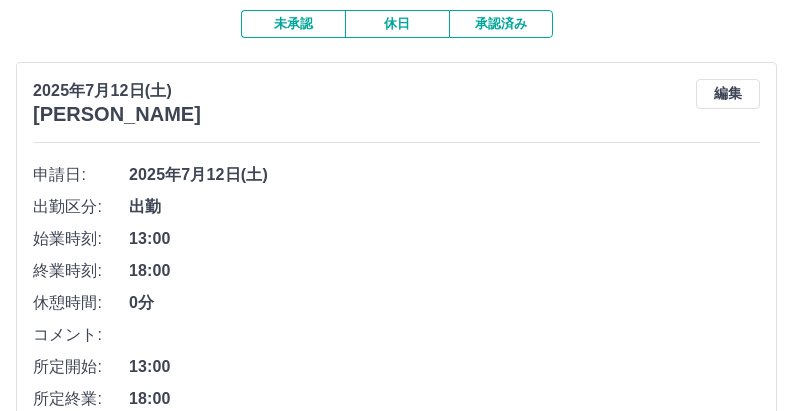 scroll, scrollTop: 0, scrollLeft: 0, axis: both 